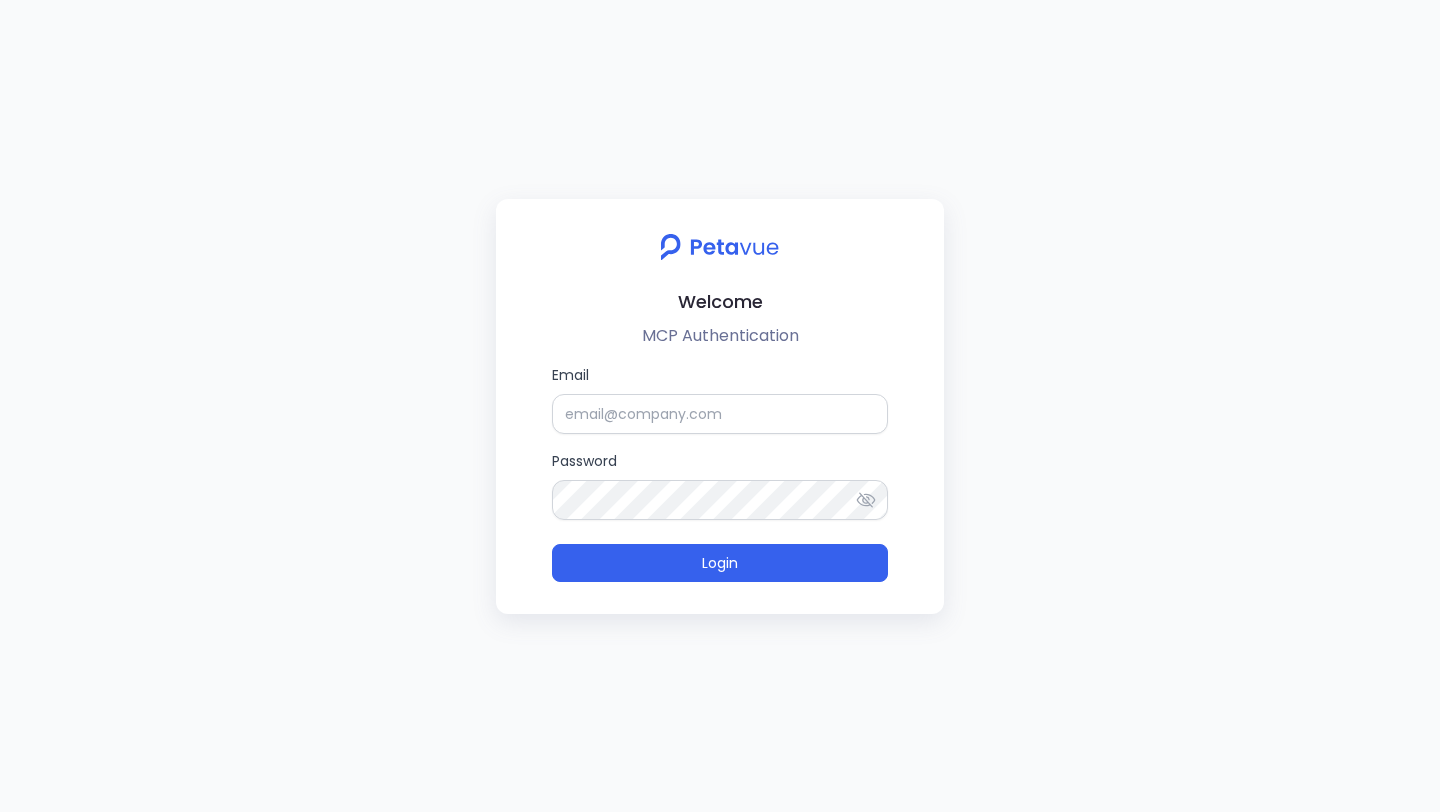 scroll, scrollTop: 0, scrollLeft: 0, axis: both 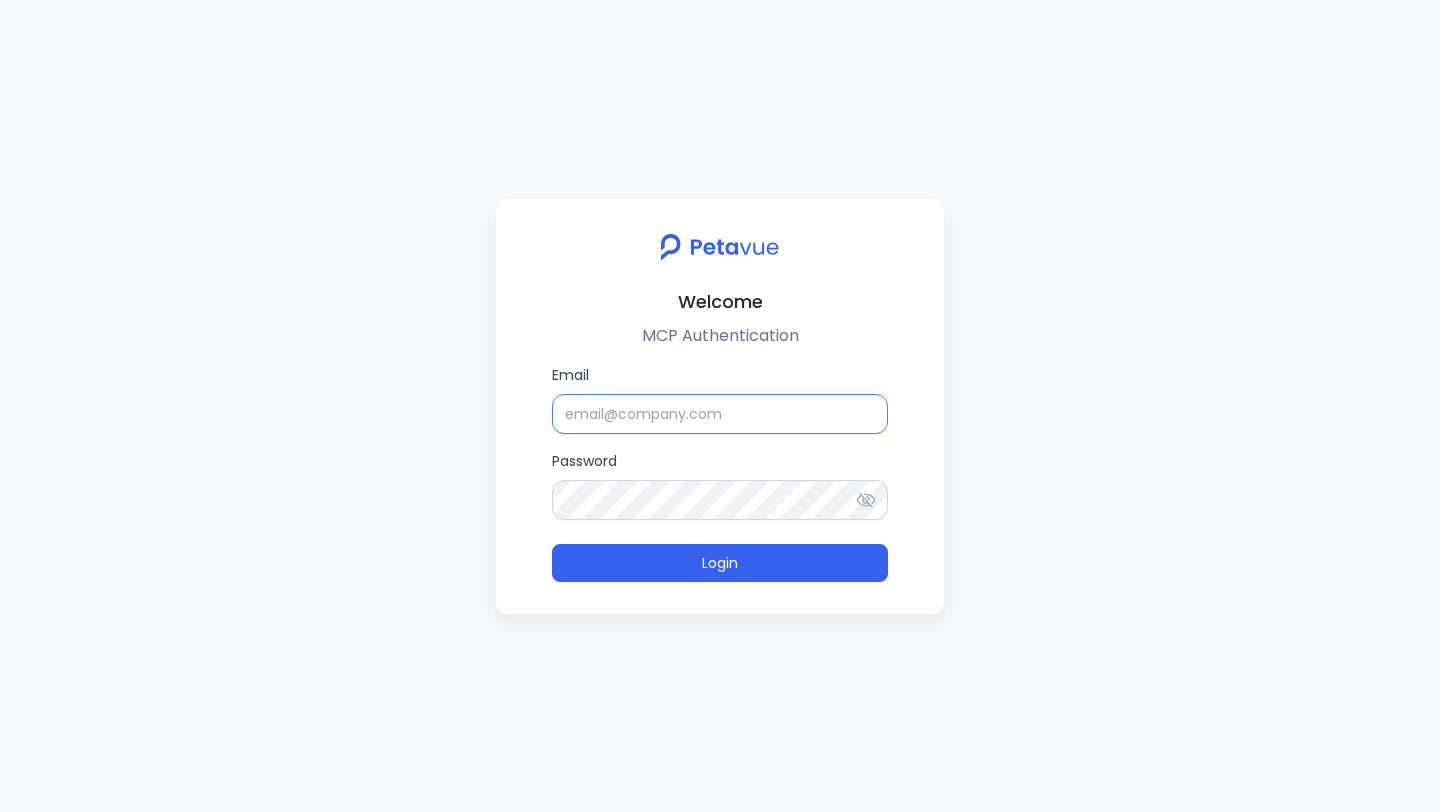 type on "[FIRST] [LAST]" 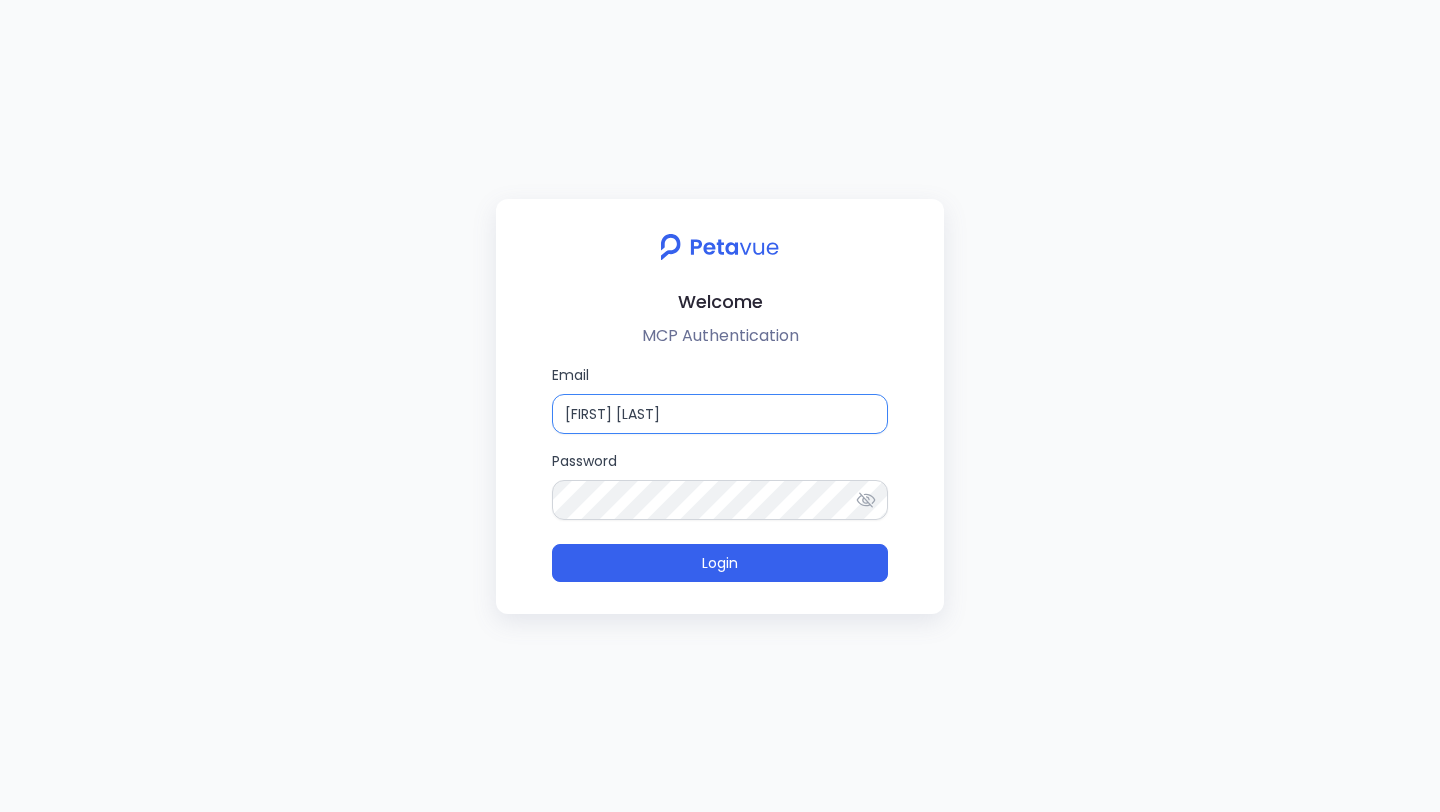 click on "[FIRST] [LAST]" at bounding box center [720, 414] 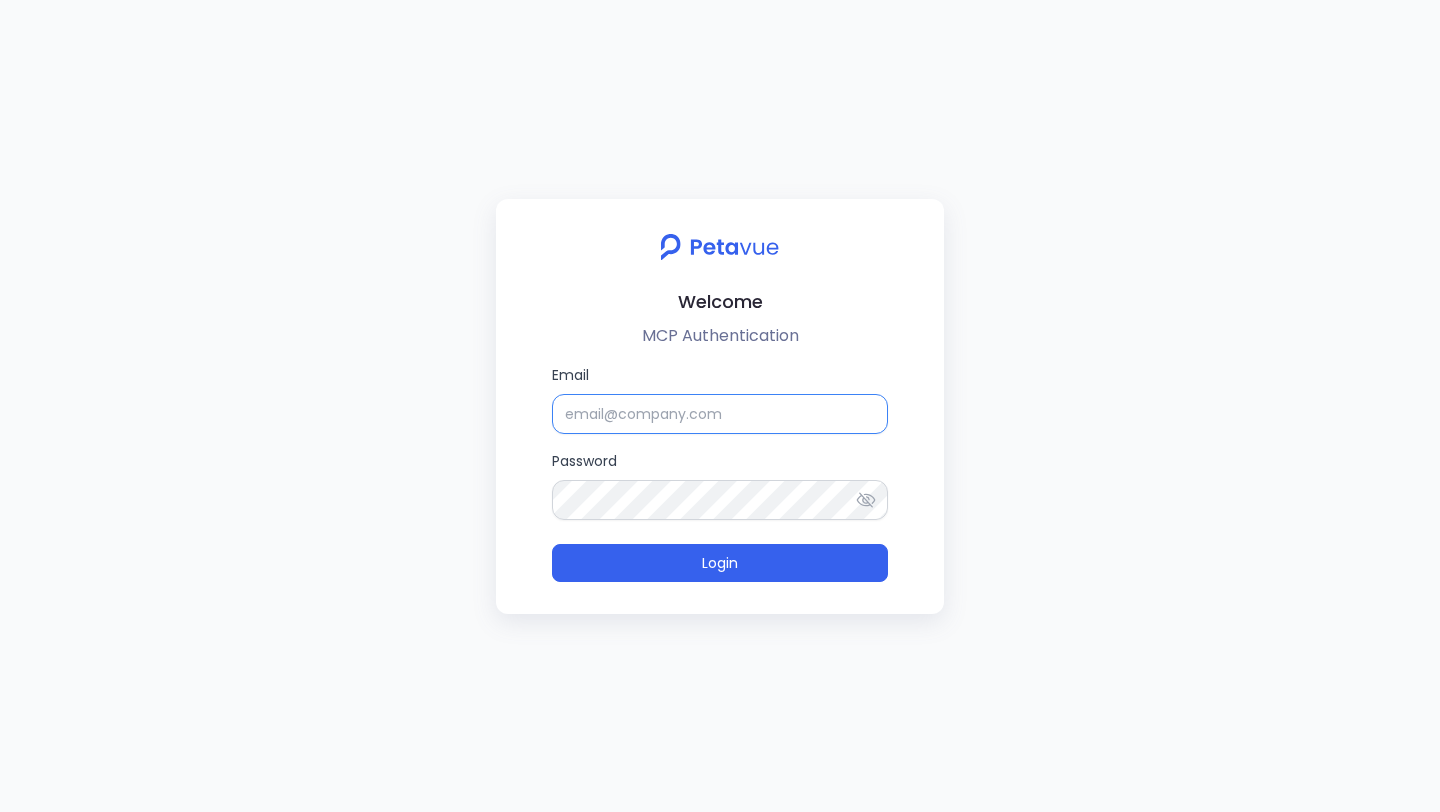 paste on "support+gsgongmasked@petavue.com" 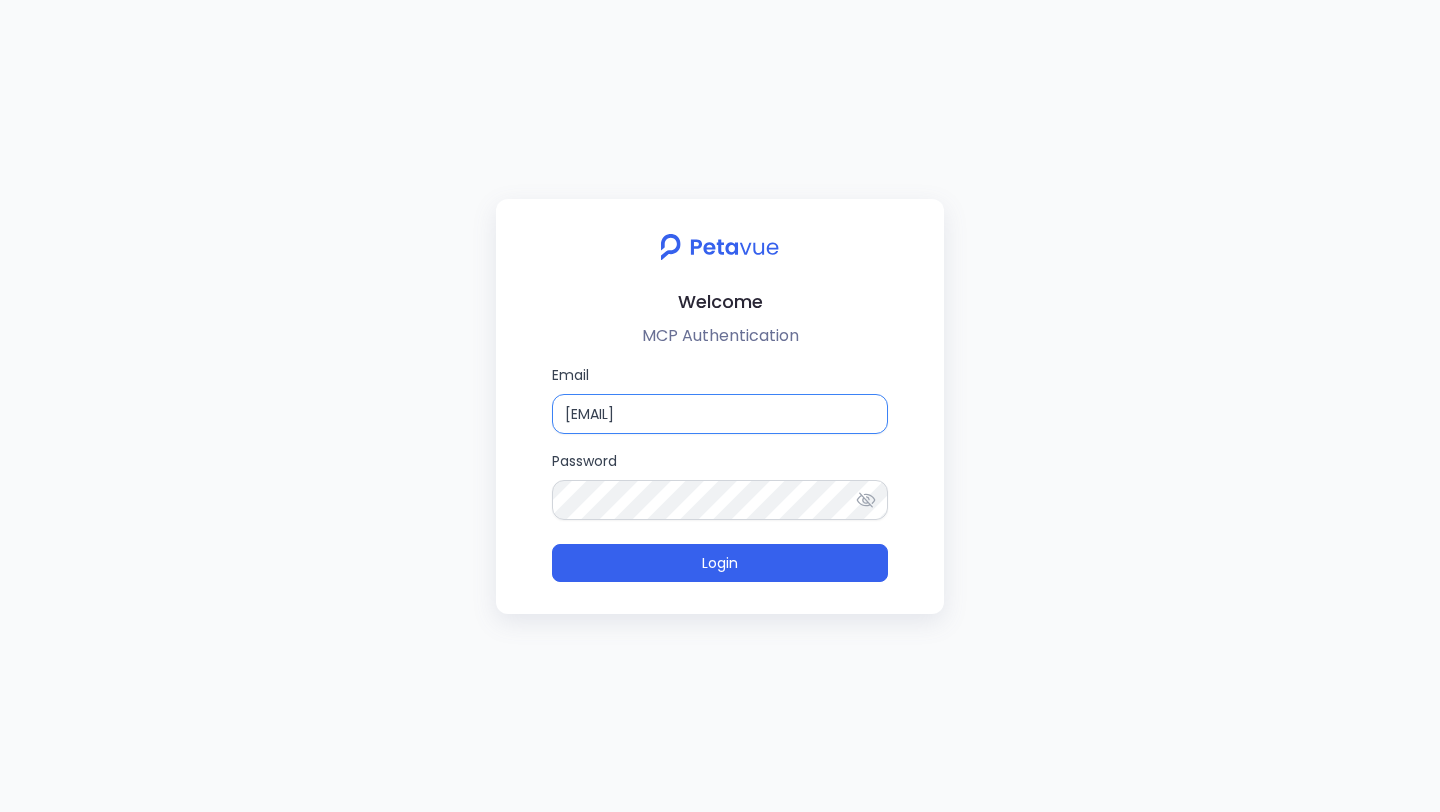 type on "support+gsgongmasked@petavue.com" 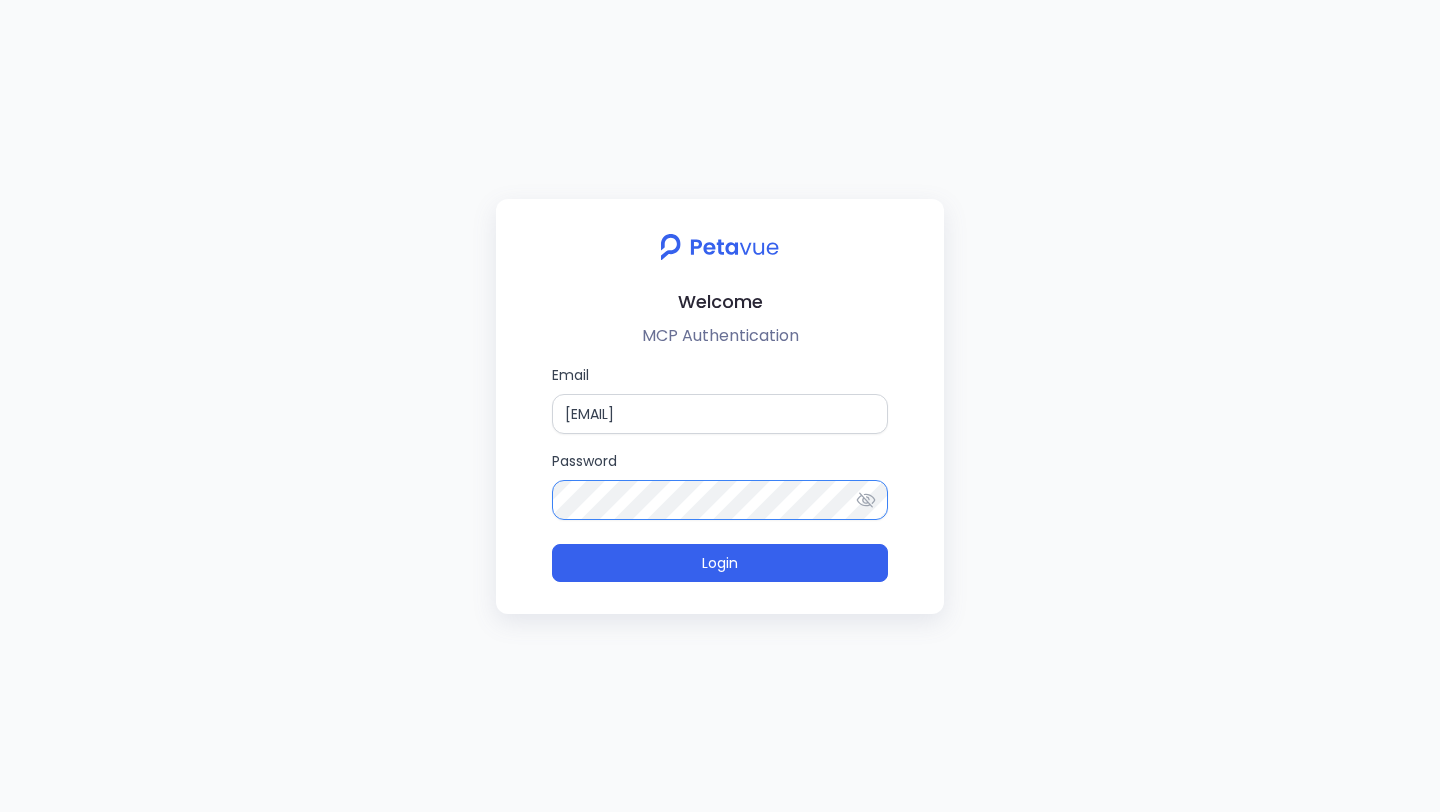 click on "Welcome MCP Authentication Email support+gsgongmasked@petavue.com Password Login" at bounding box center [720, 406] 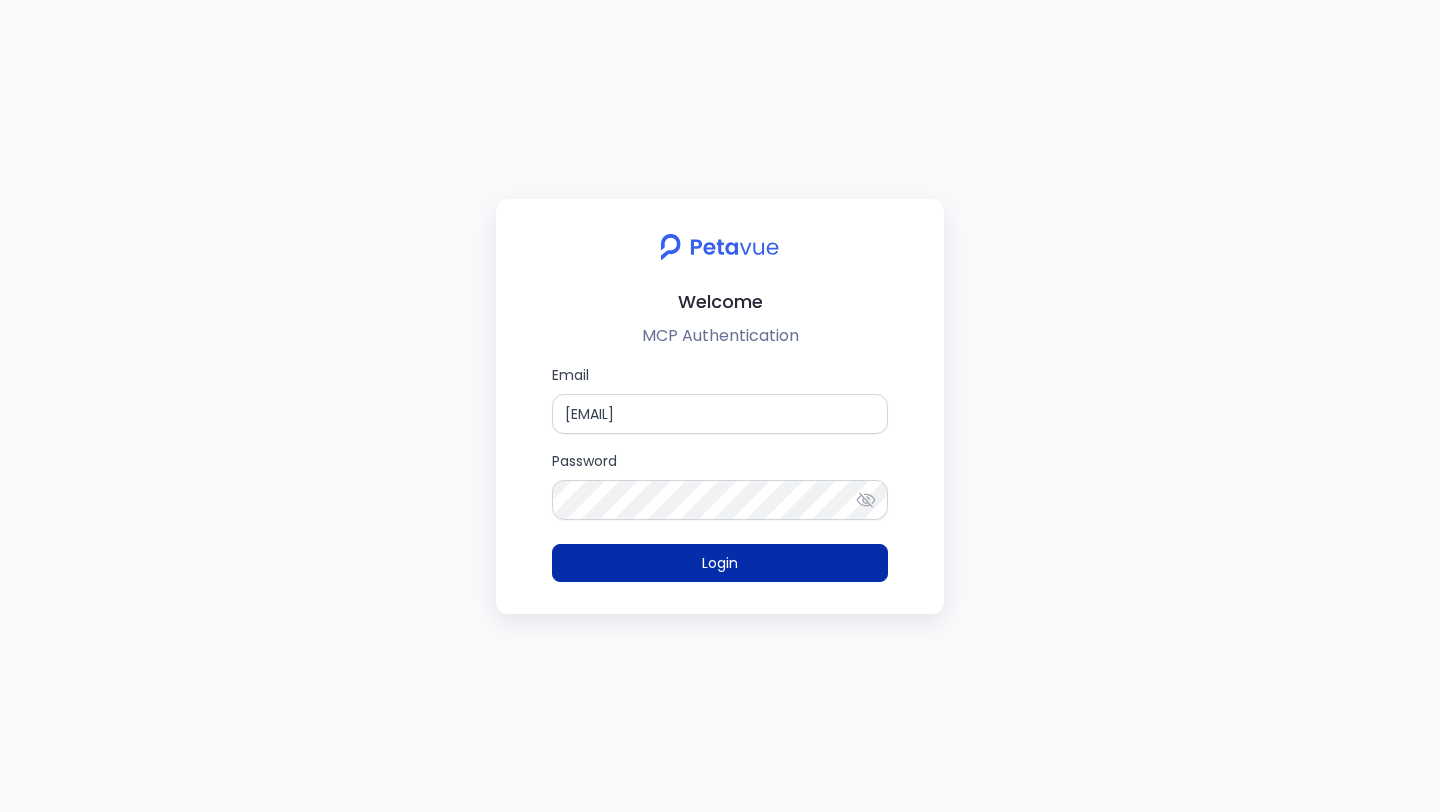 click on "Login" at bounding box center (720, 563) 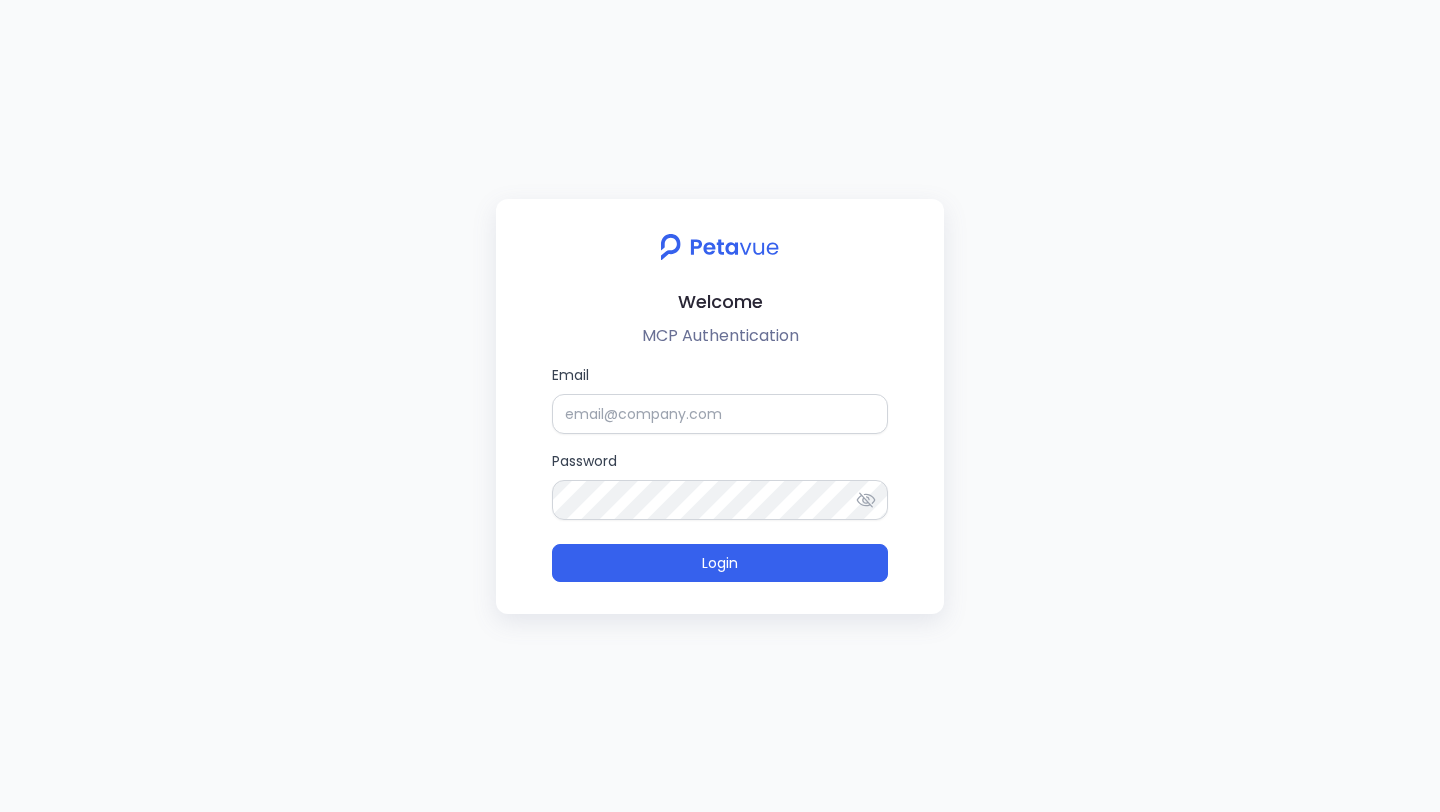 scroll, scrollTop: 0, scrollLeft: 0, axis: both 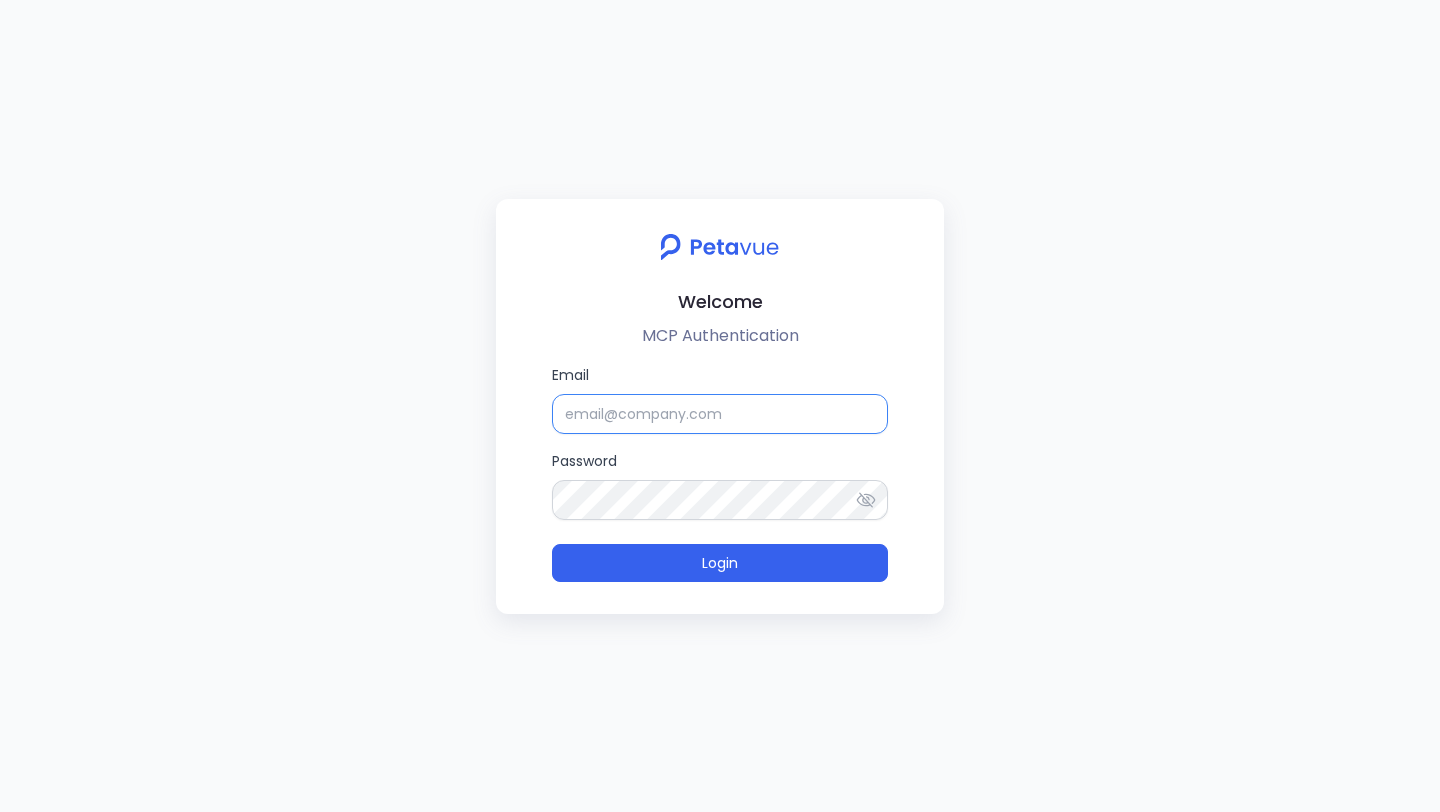type on "[FIRST] [LAST]" 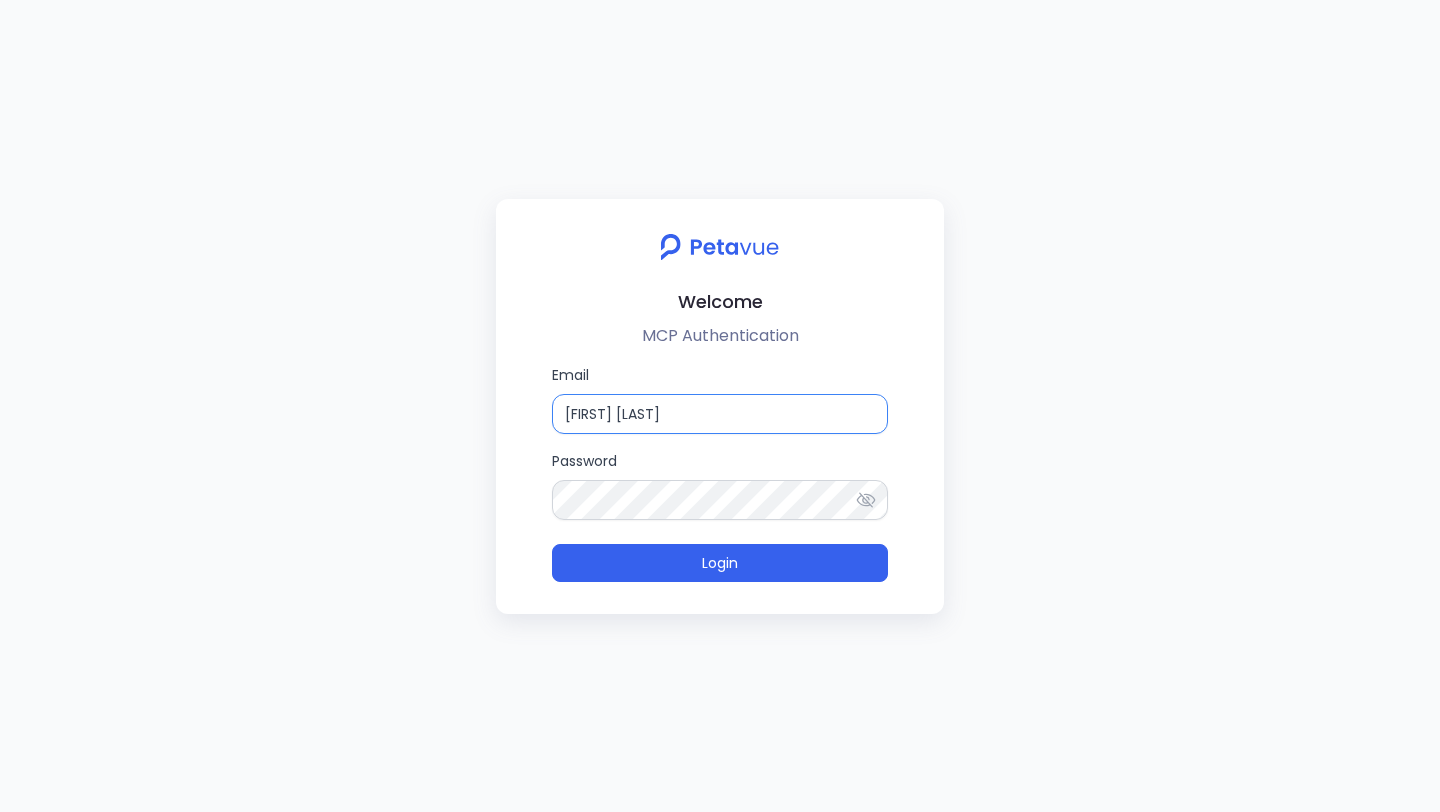 drag, startPoint x: 713, startPoint y: 409, endPoint x: 533, endPoint y: 403, distance: 180.09998 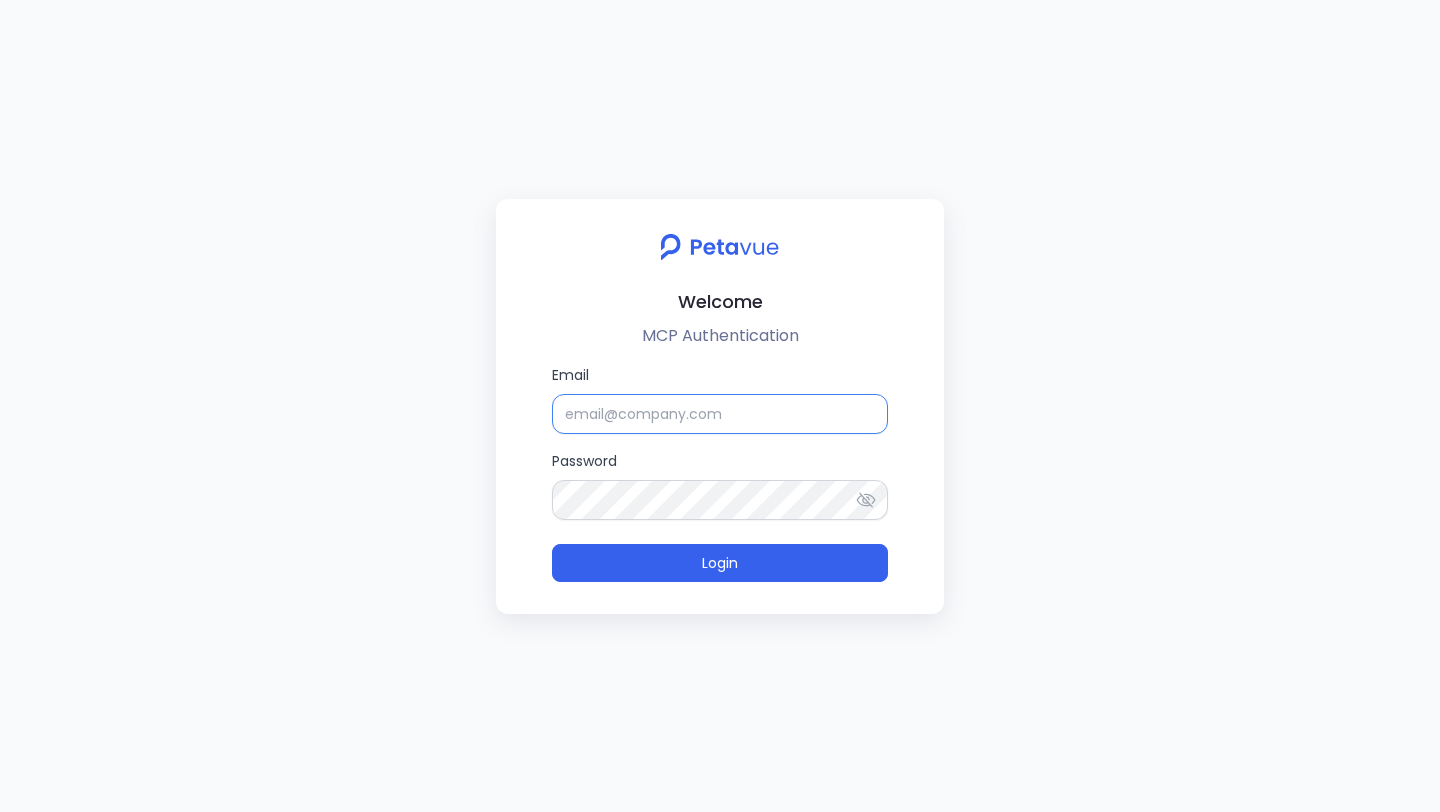 type 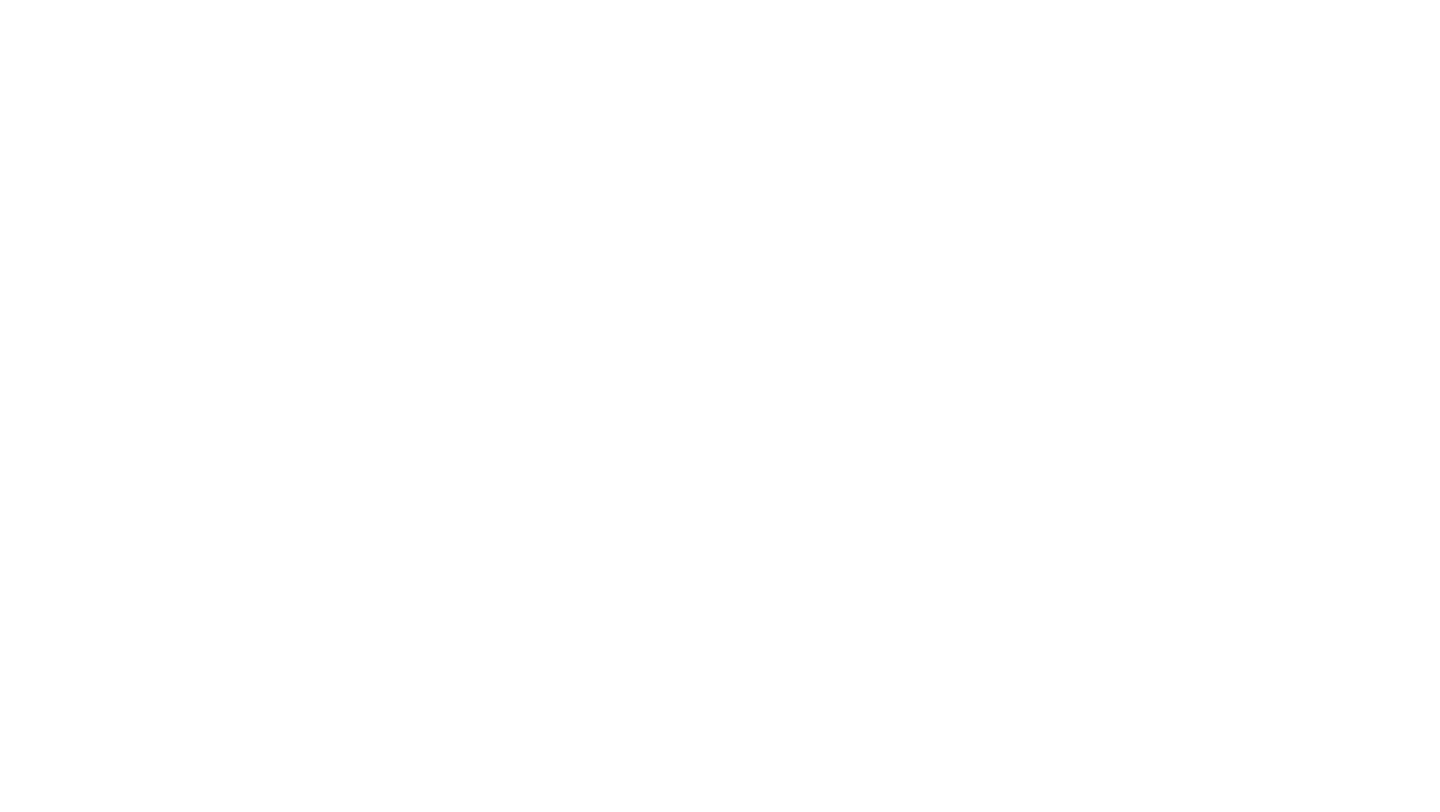 scroll, scrollTop: 0, scrollLeft: 0, axis: both 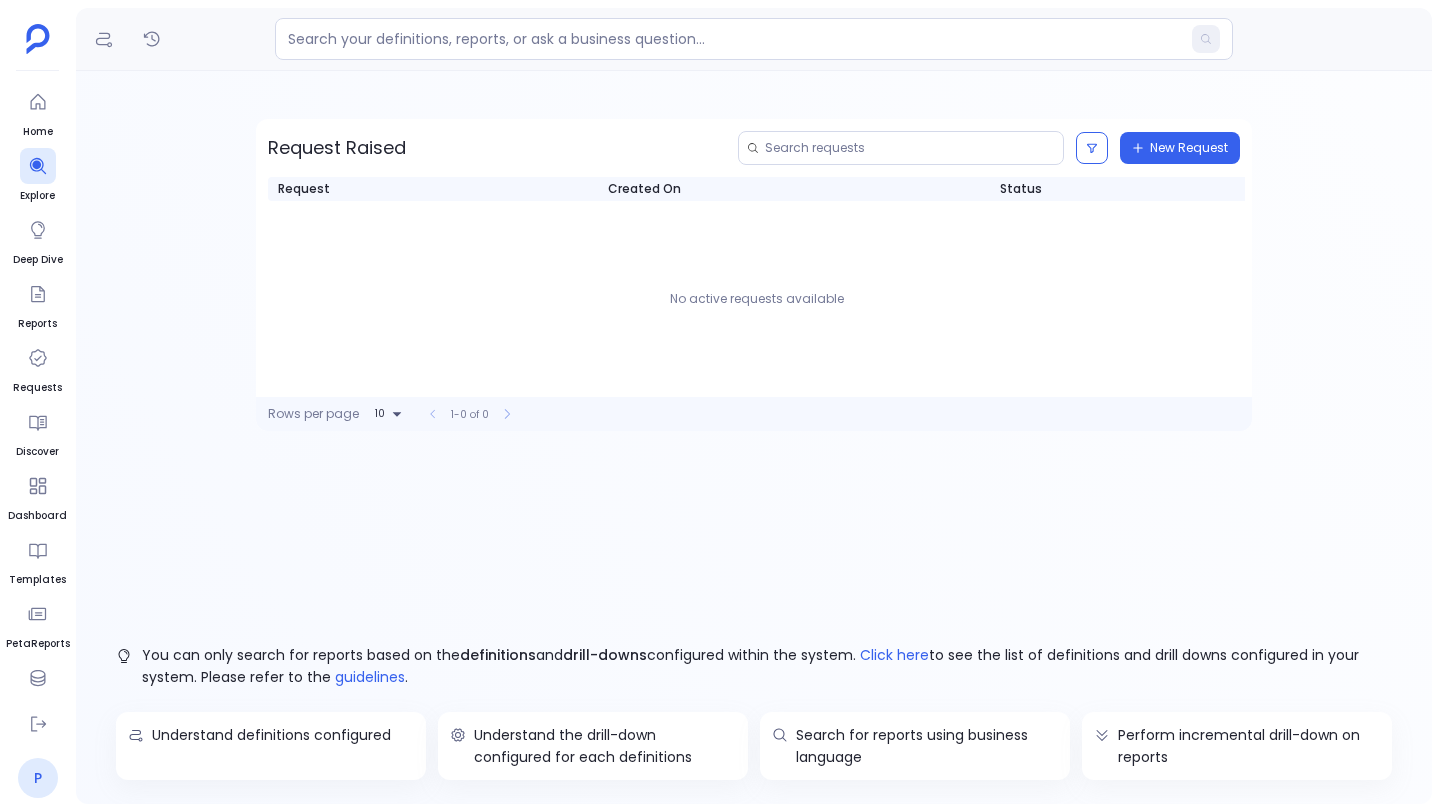 click on "P" at bounding box center (38, 778) 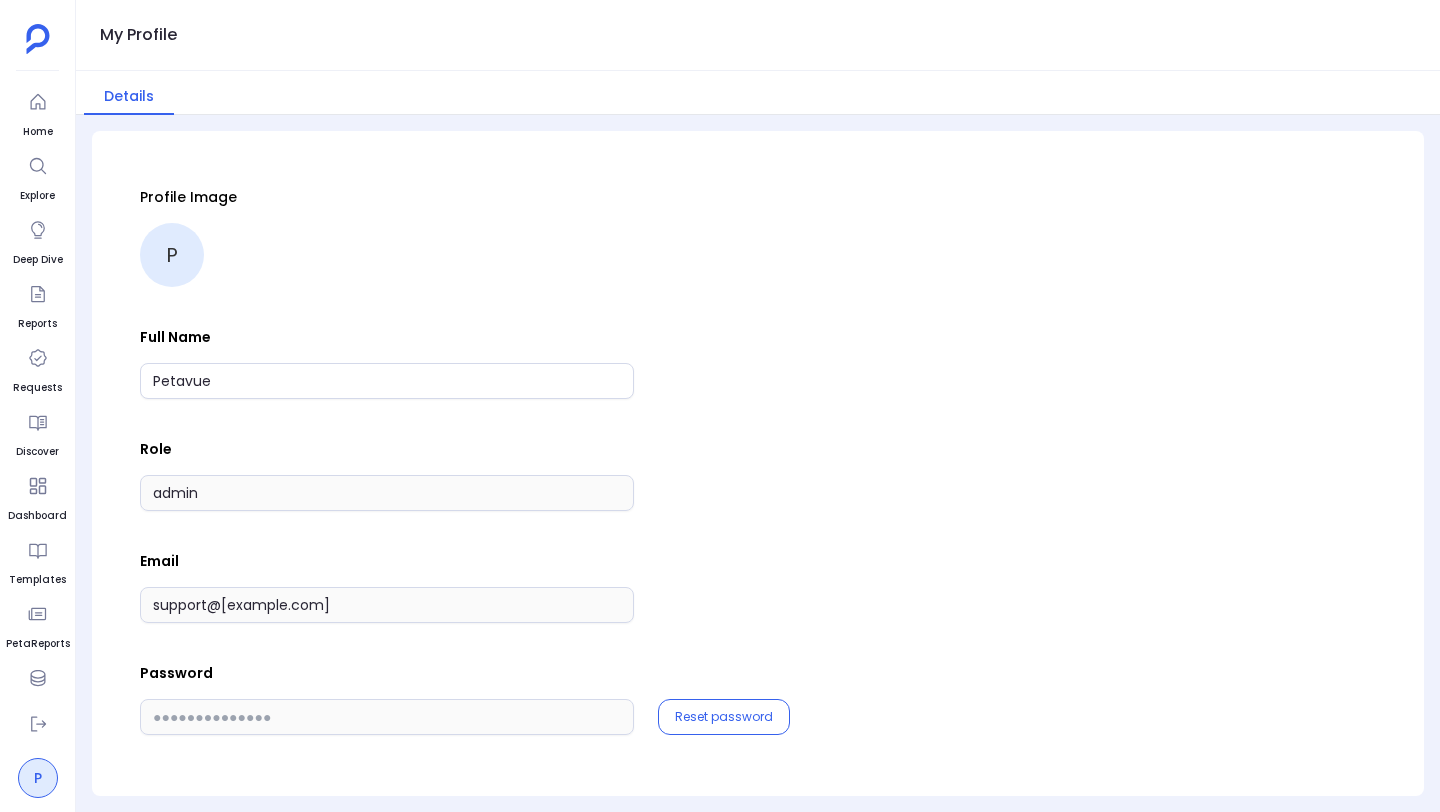 click on "P" at bounding box center (38, 778) 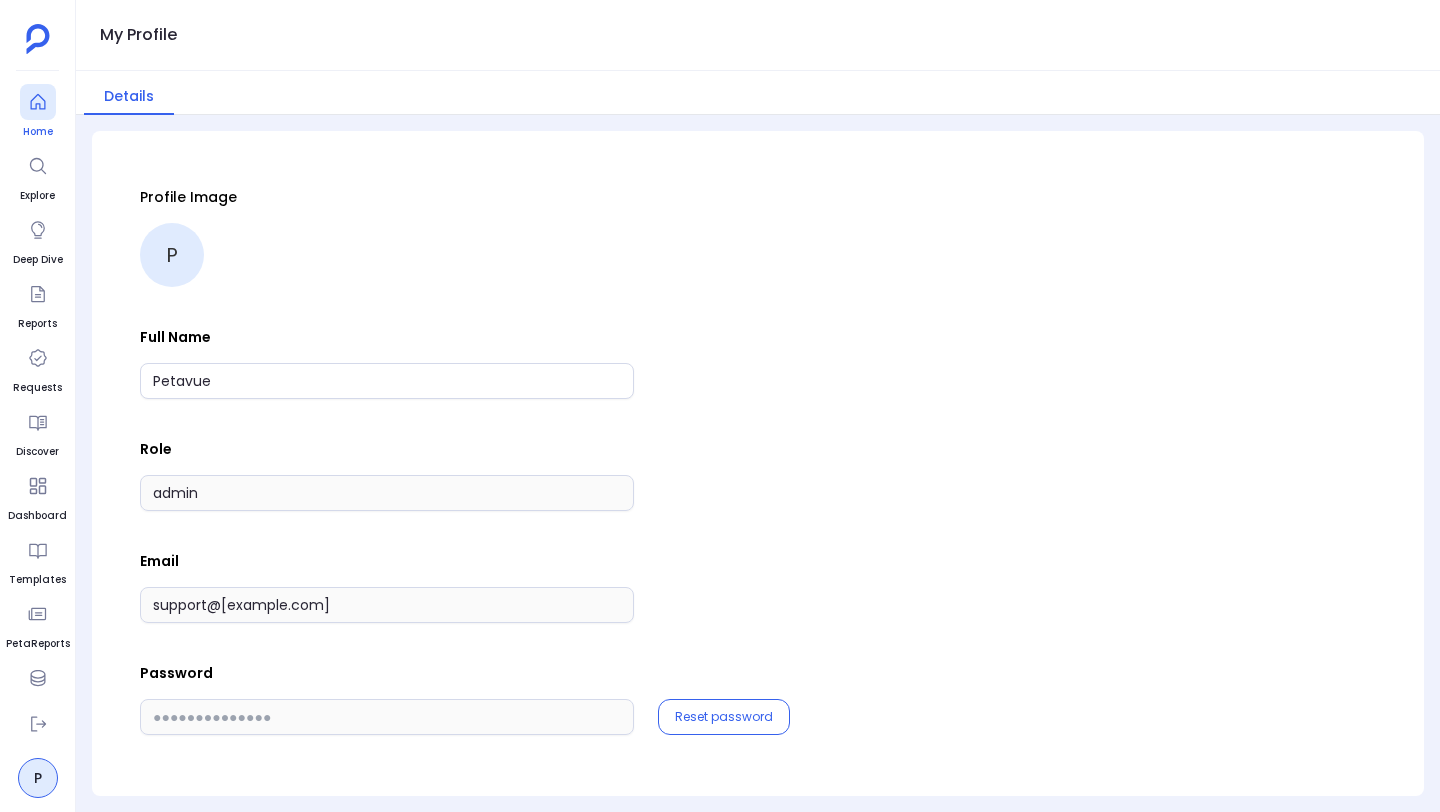 click 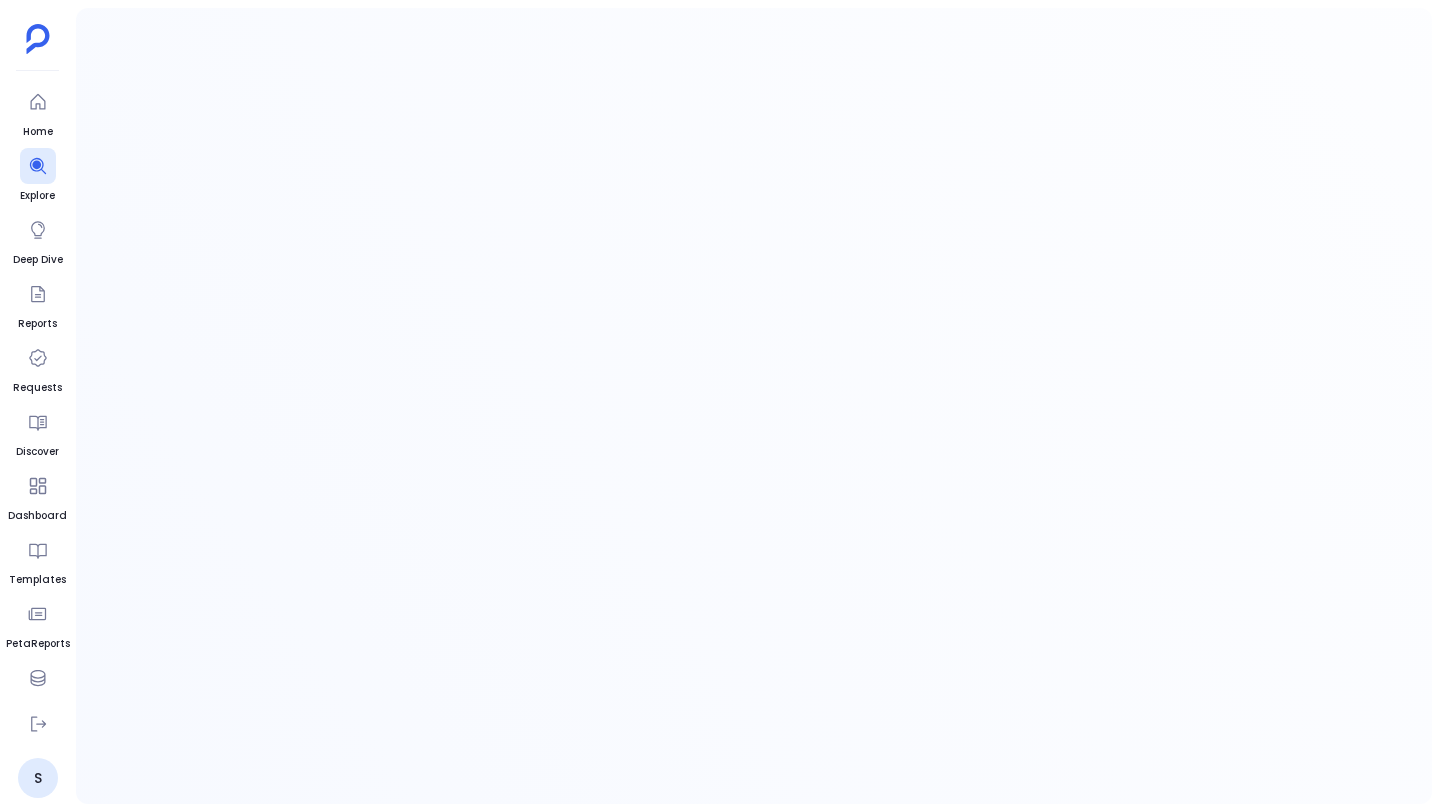 scroll, scrollTop: 0, scrollLeft: 0, axis: both 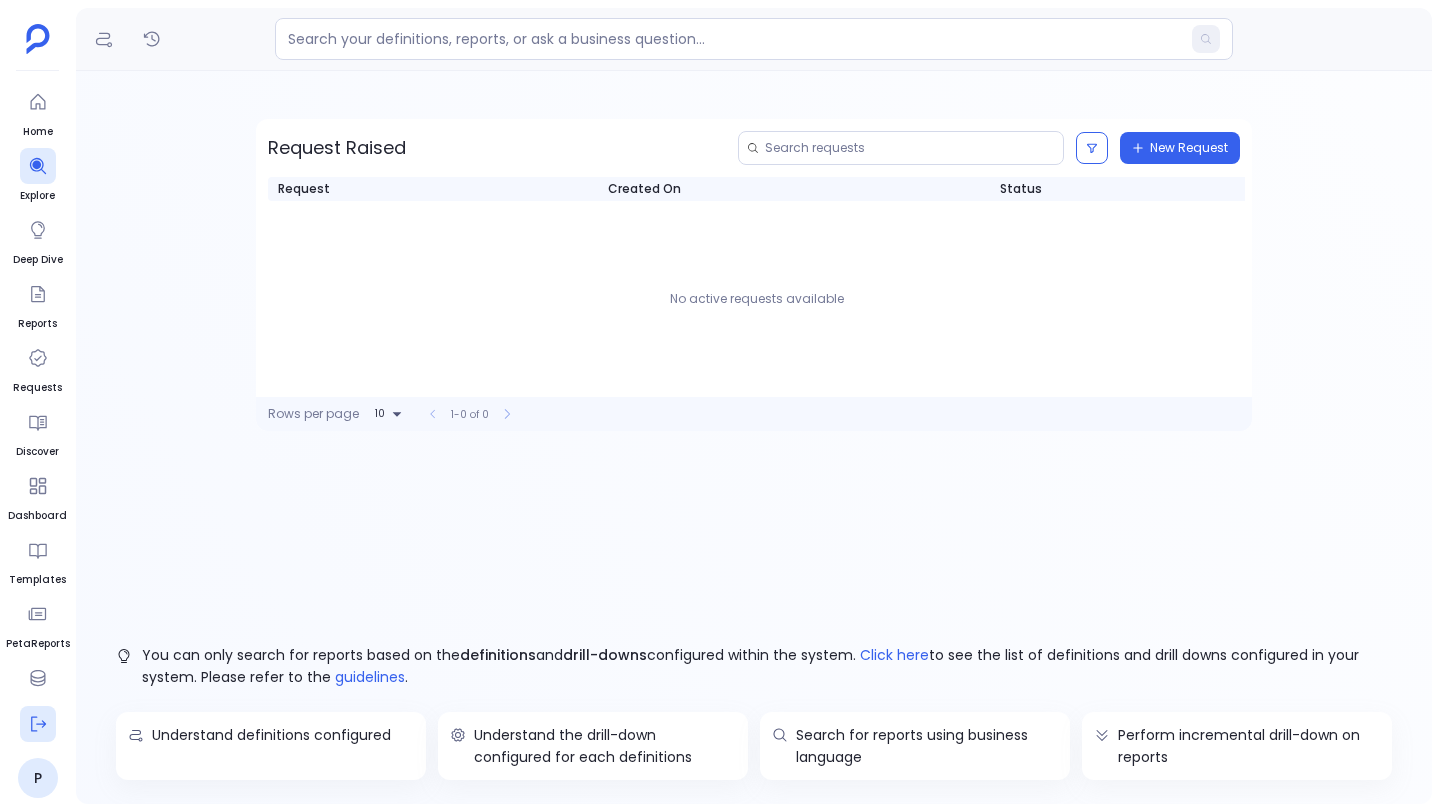 click 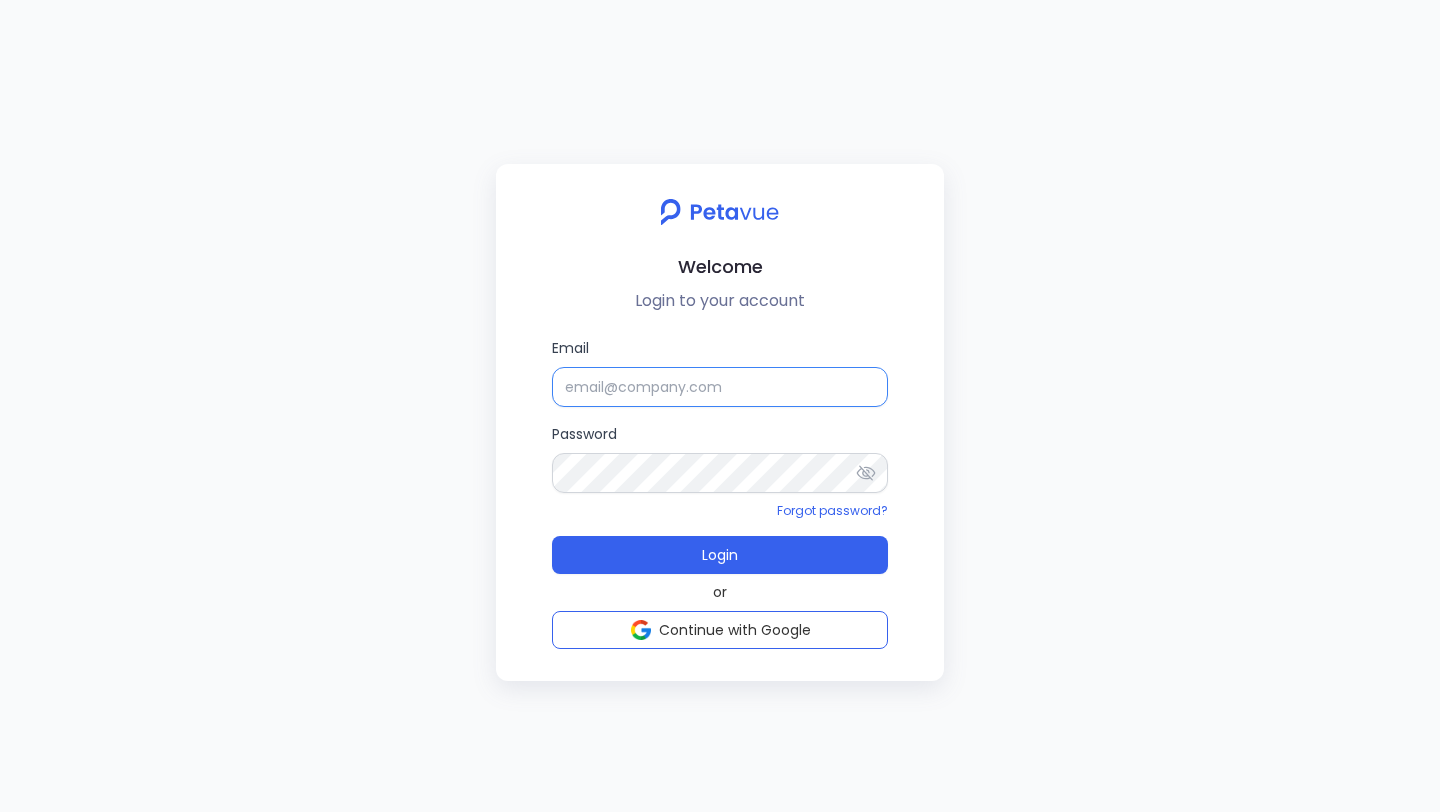 type on "[FIRST] [LAST]" 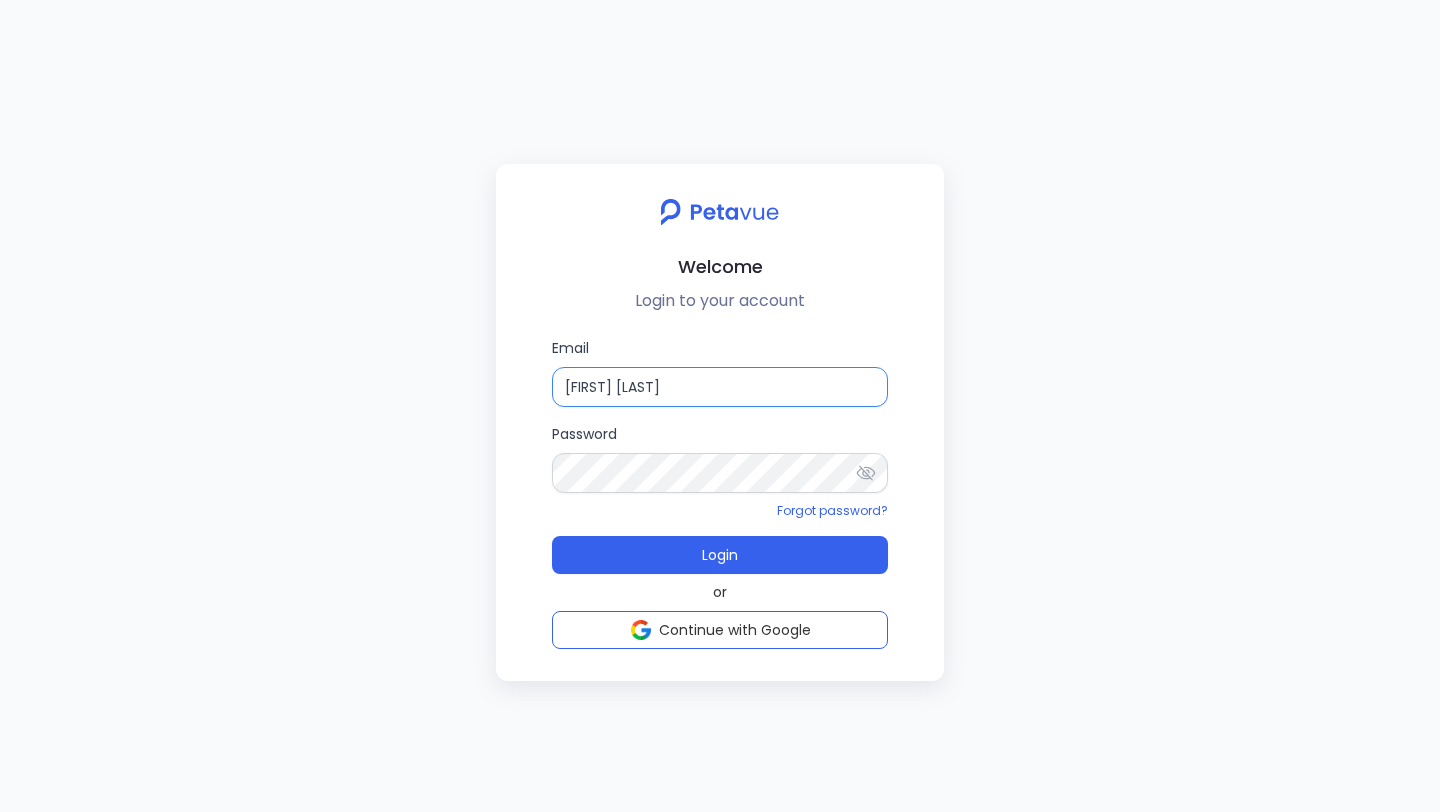 drag, startPoint x: 743, startPoint y: 385, endPoint x: 558, endPoint y: 385, distance: 185 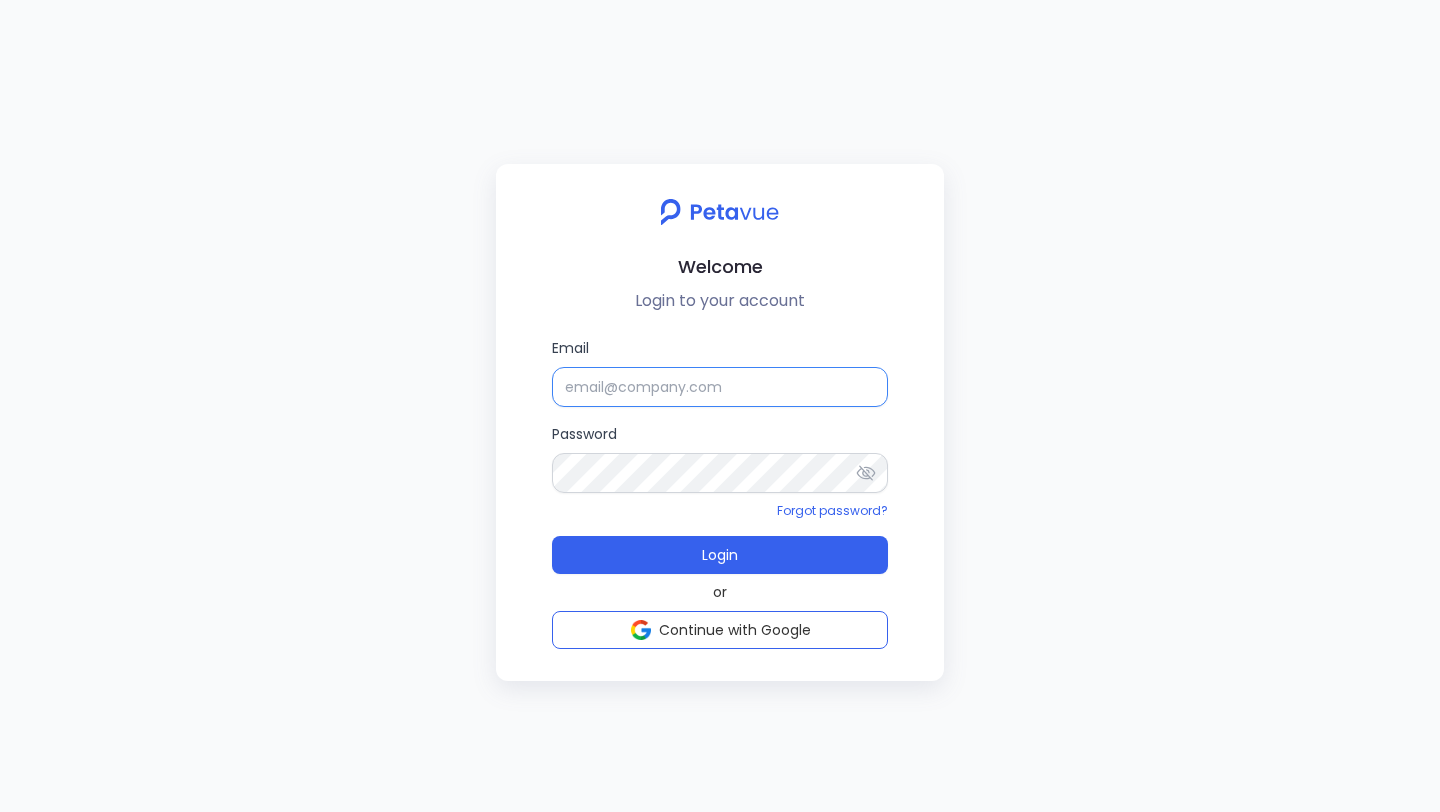 paste on "[EMAIL]" 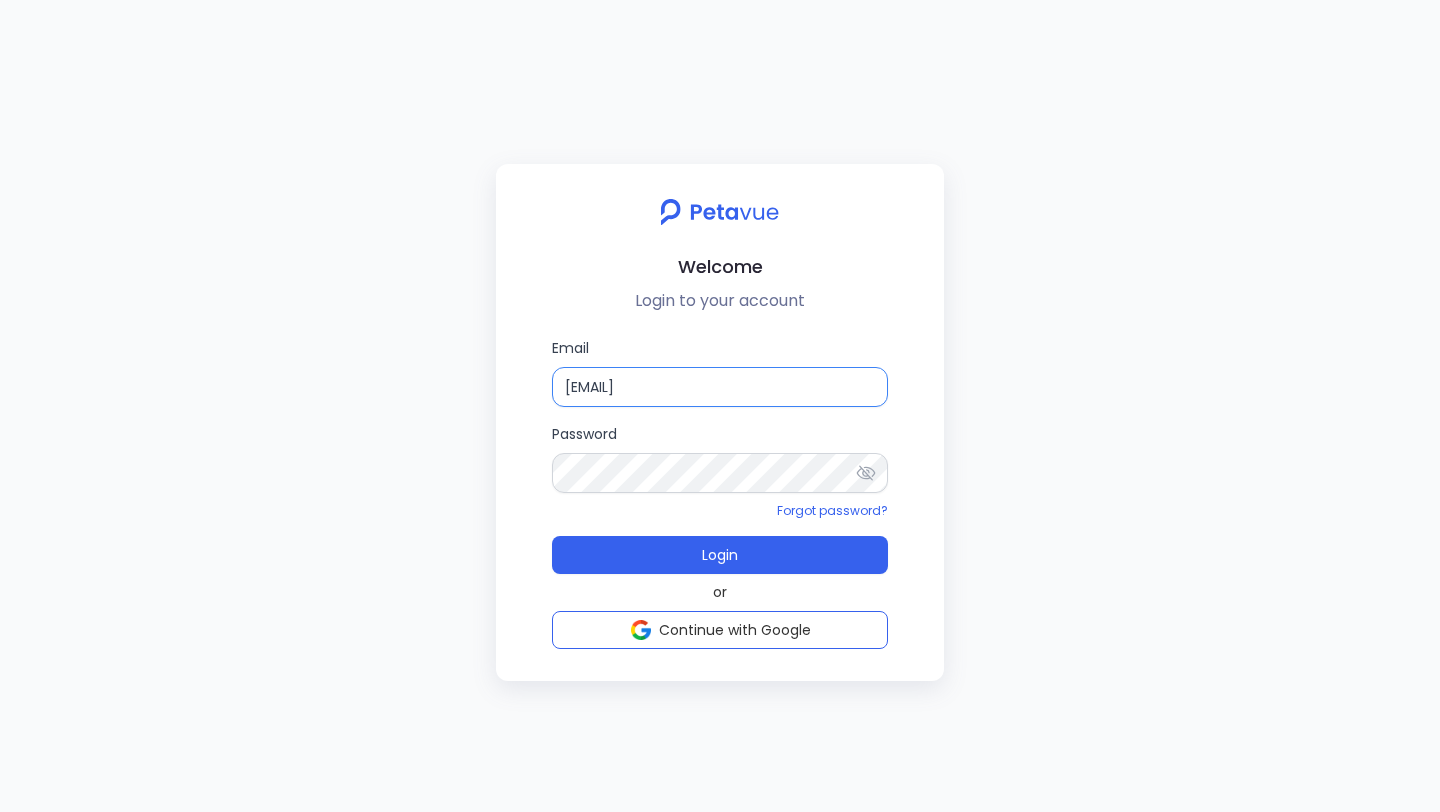 type on "[EMAIL]" 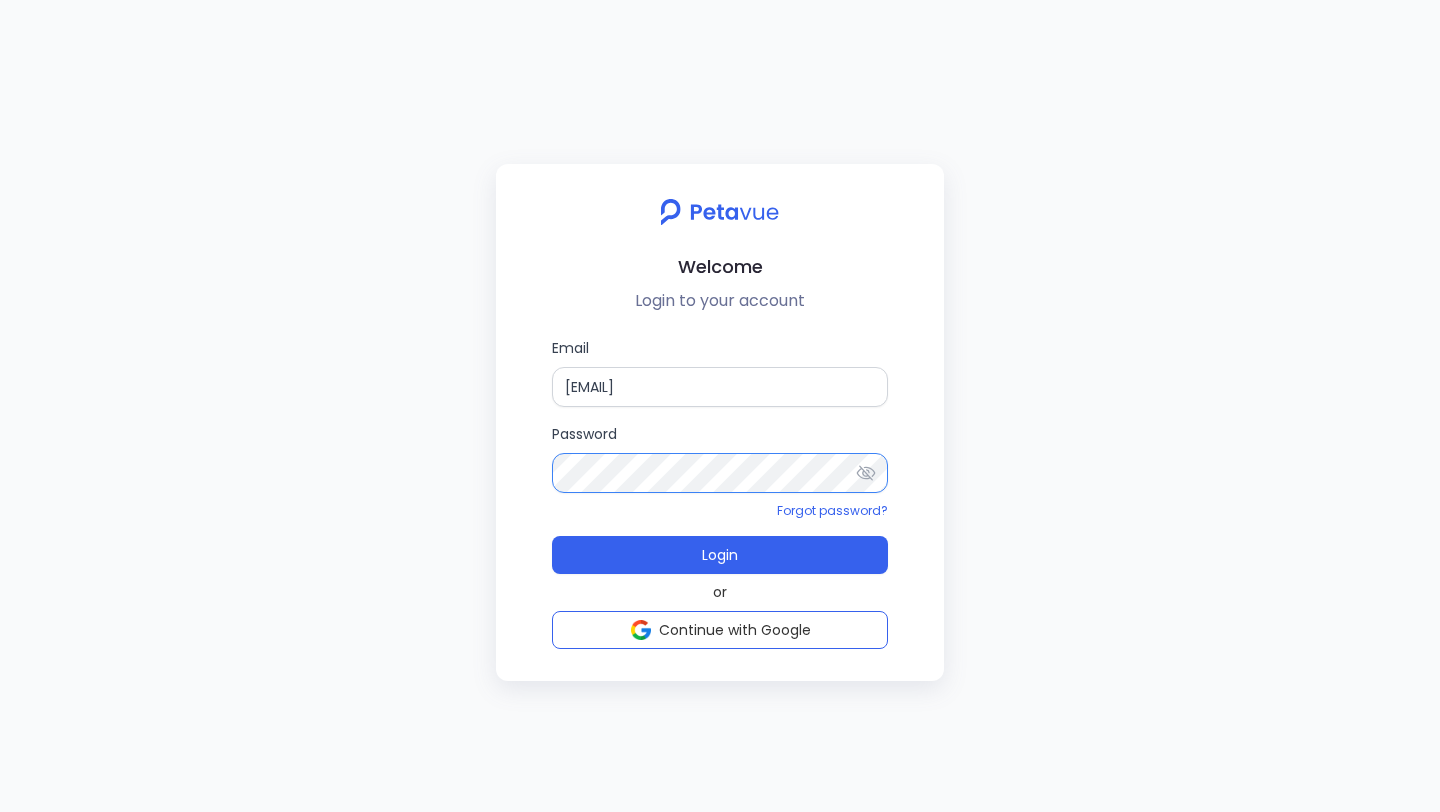 click on "Email [EMAIL] Password Forgot password? Login or Continue with Google" at bounding box center (720, 493) 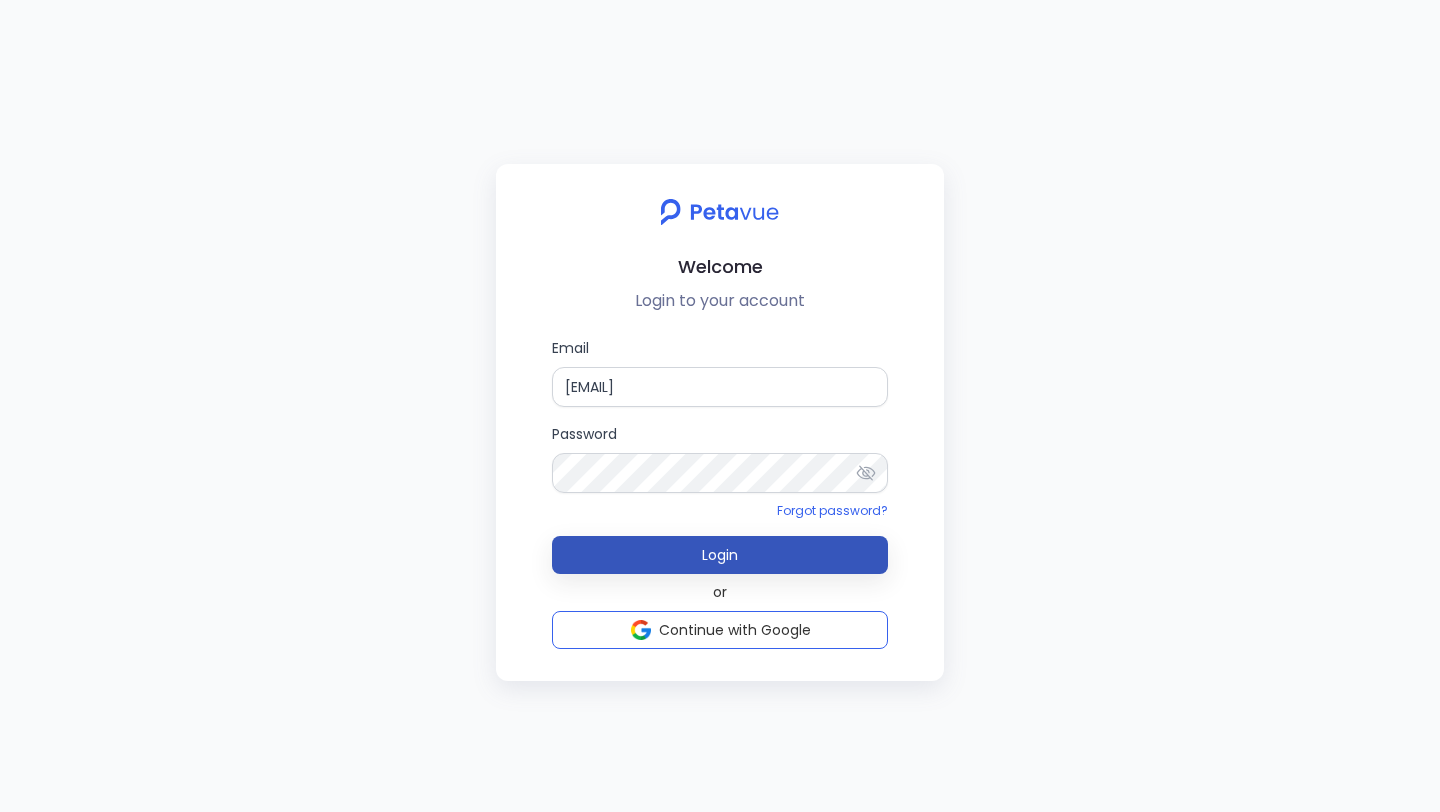 click on "Login" at bounding box center (720, 555) 